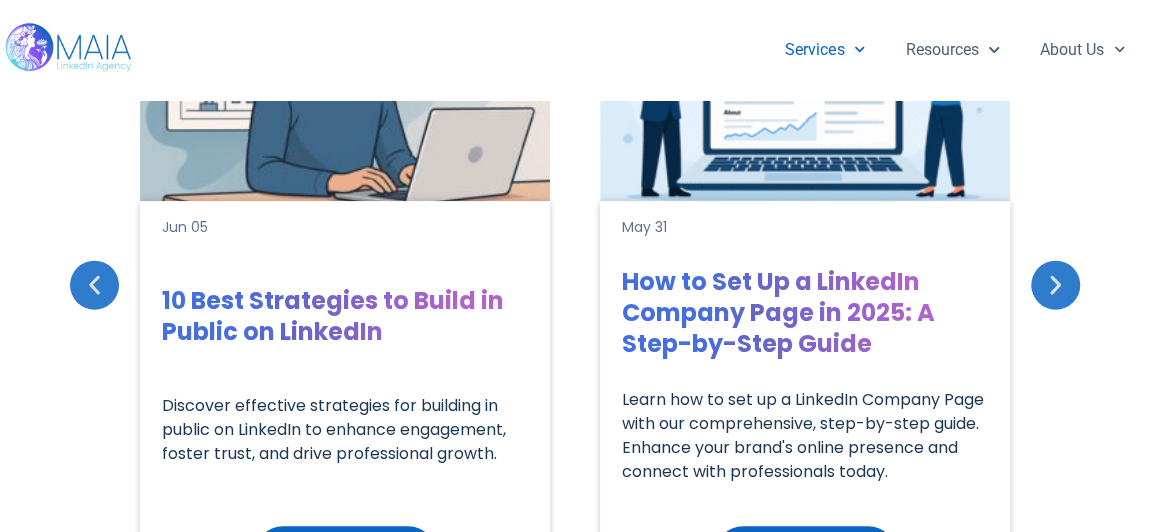 scroll, scrollTop: 966, scrollLeft: 0, axis: vertical 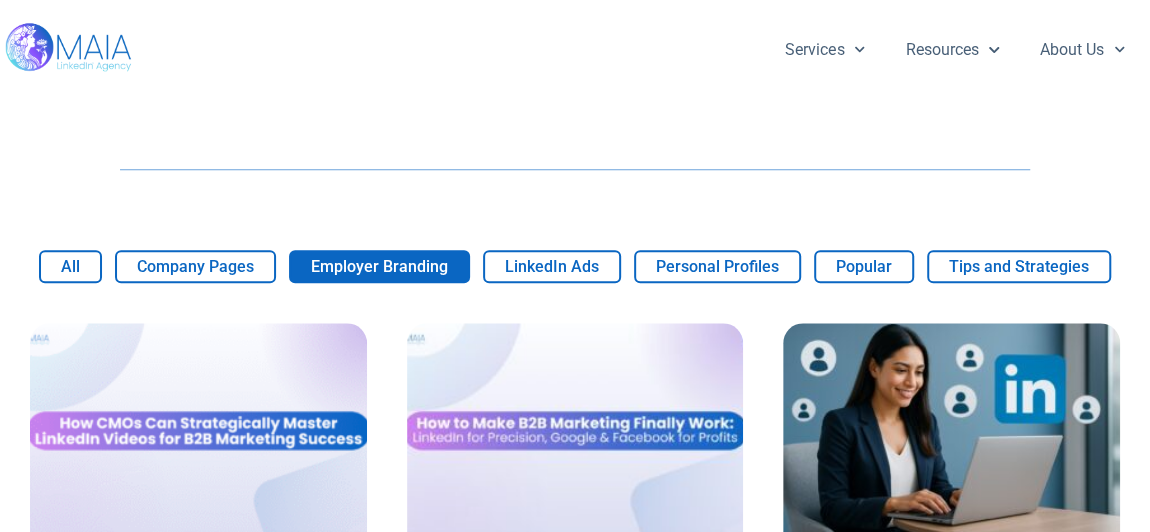 click on "Employer Branding" at bounding box center (379, 266) 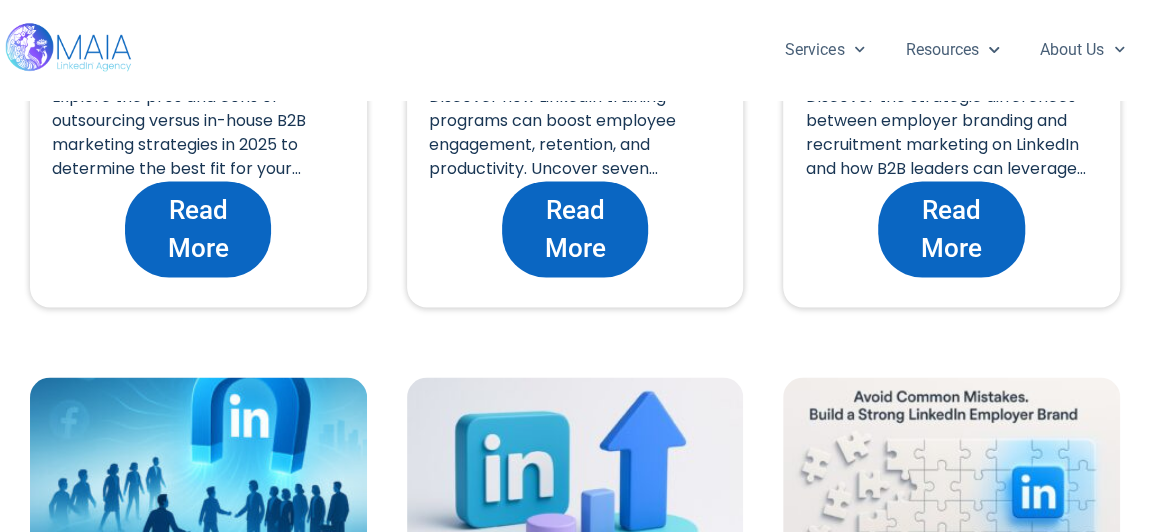 scroll, scrollTop: 1330, scrollLeft: 0, axis: vertical 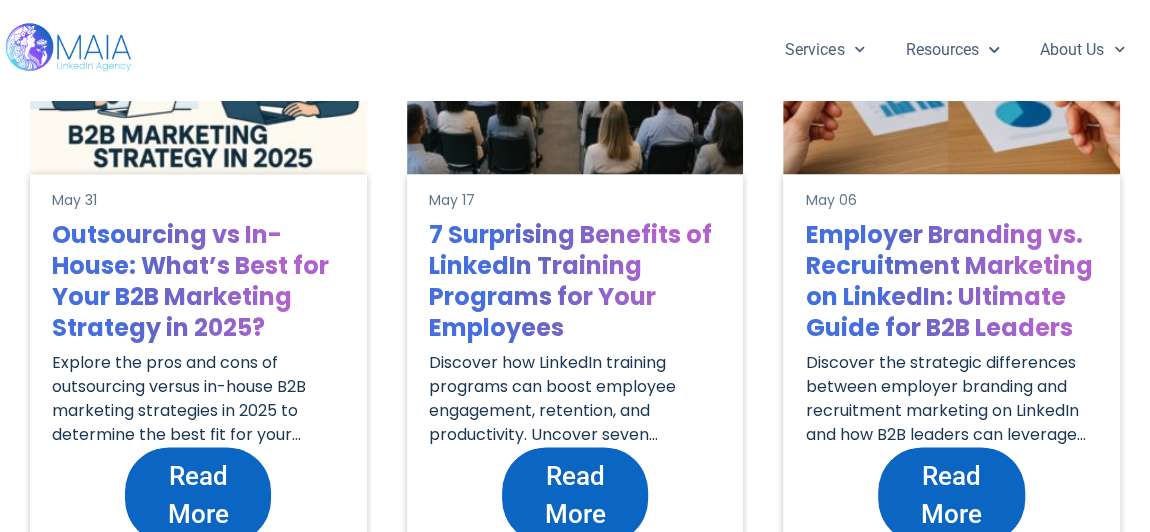 click on "Read More" 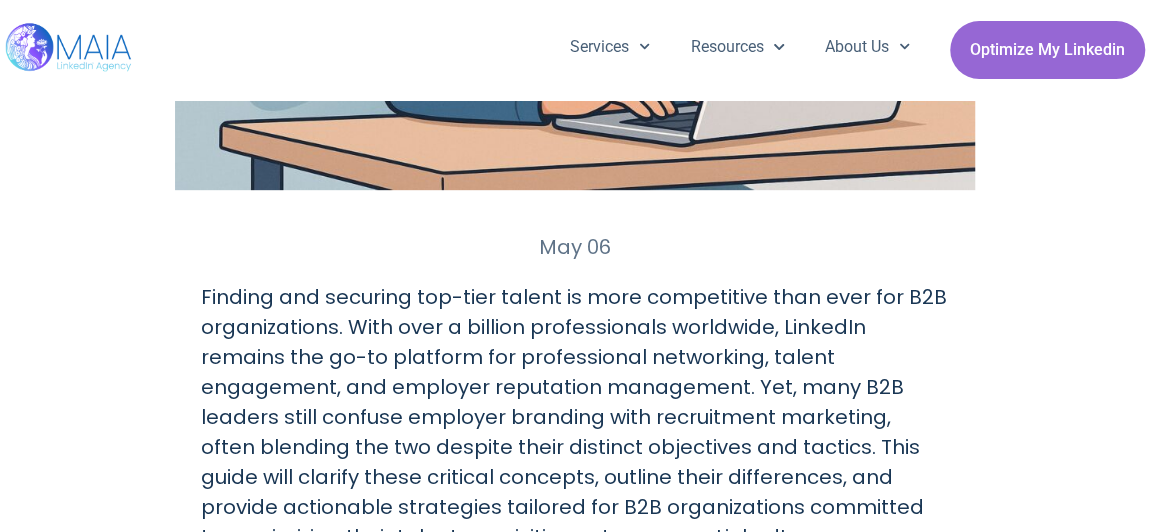 scroll, scrollTop: 545, scrollLeft: 0, axis: vertical 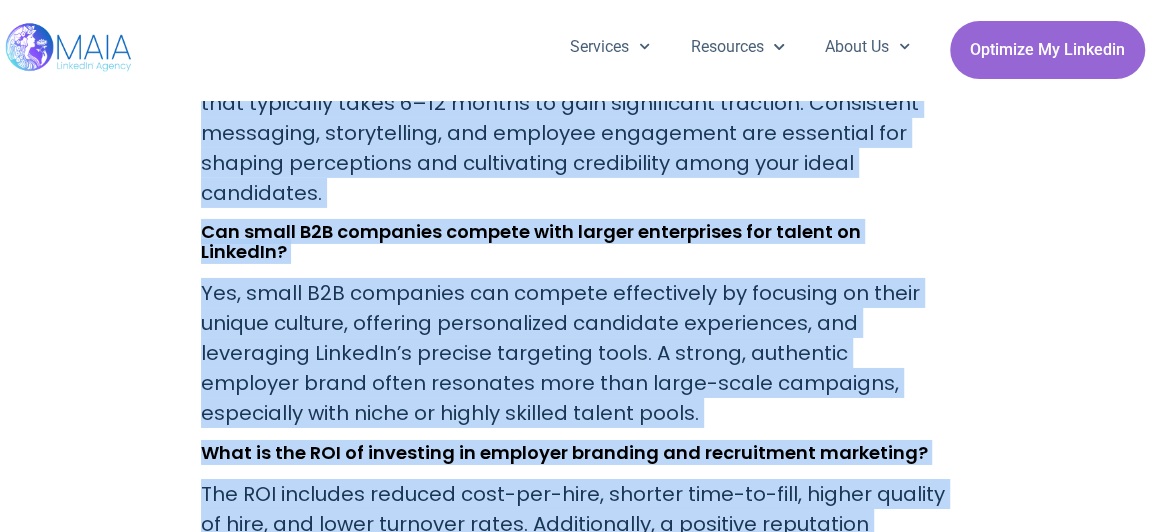 drag, startPoint x: 204, startPoint y: 198, endPoint x: 874, endPoint y: 491, distance: 731.2653 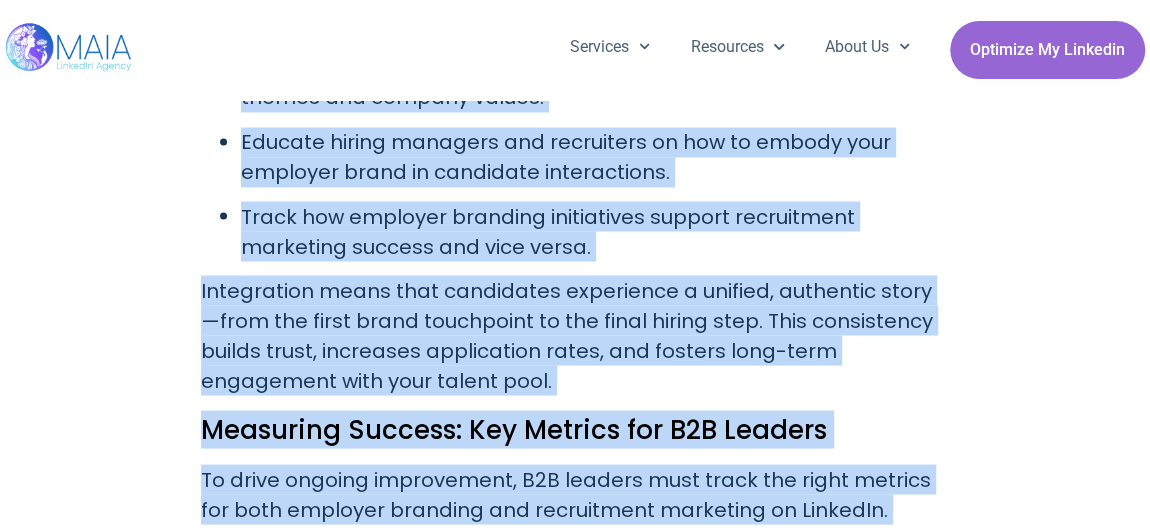 scroll, scrollTop: 5045, scrollLeft: 0, axis: vertical 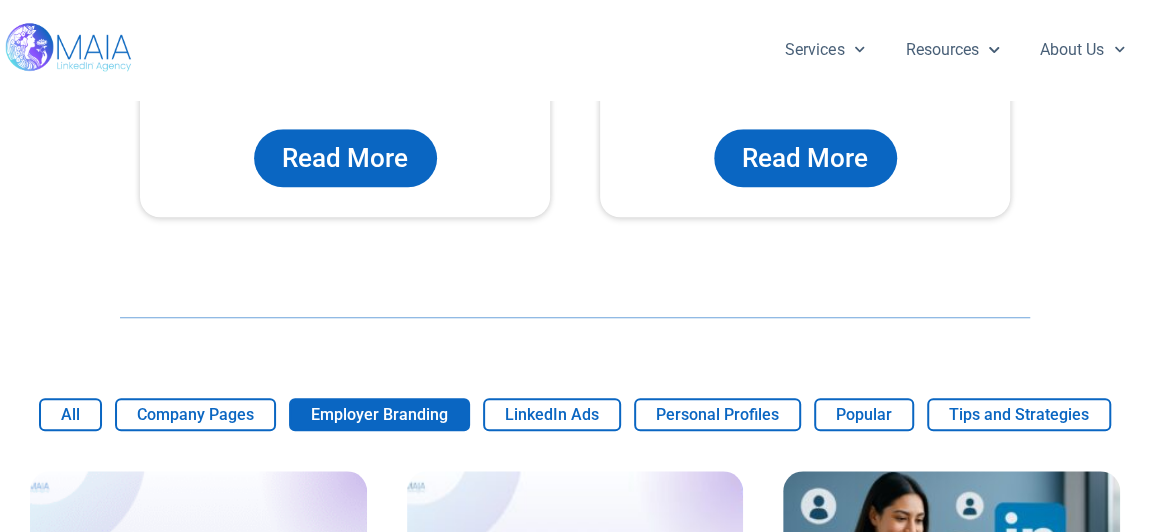 click on "Employer Branding" at bounding box center (379, 414) 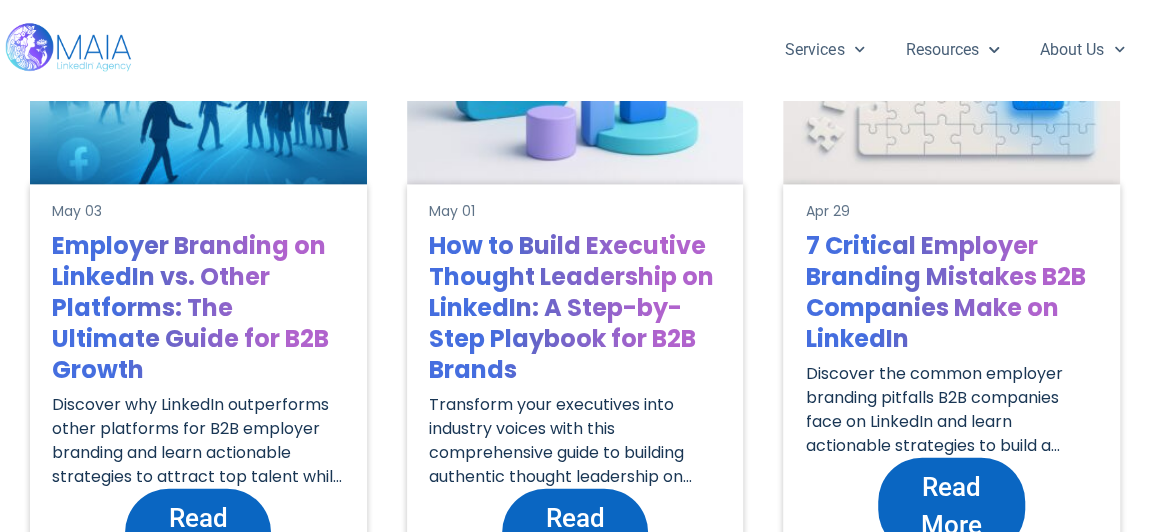 scroll, scrollTop: 1999, scrollLeft: 0, axis: vertical 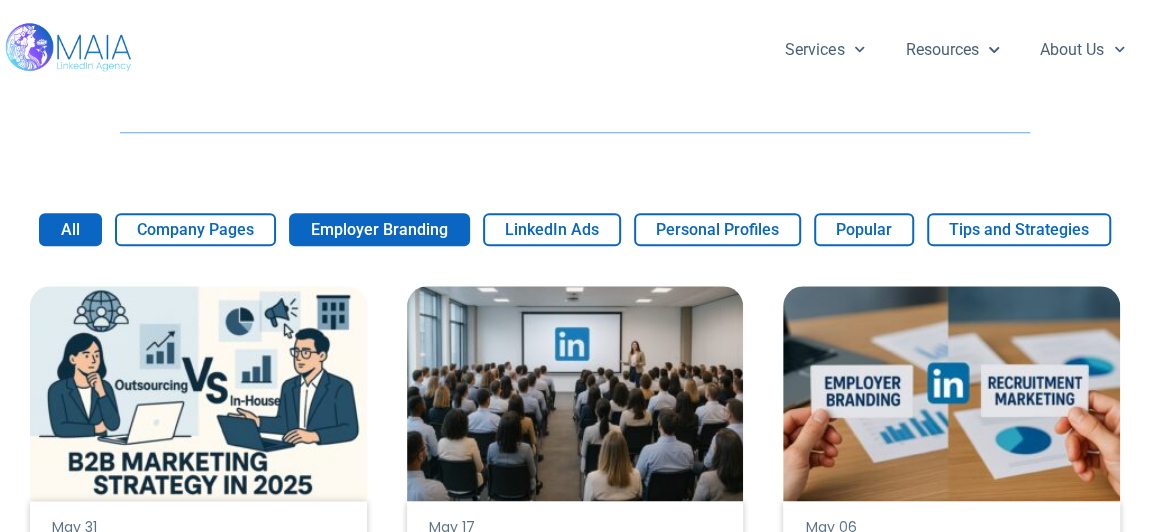 click on "All" at bounding box center [70, 229] 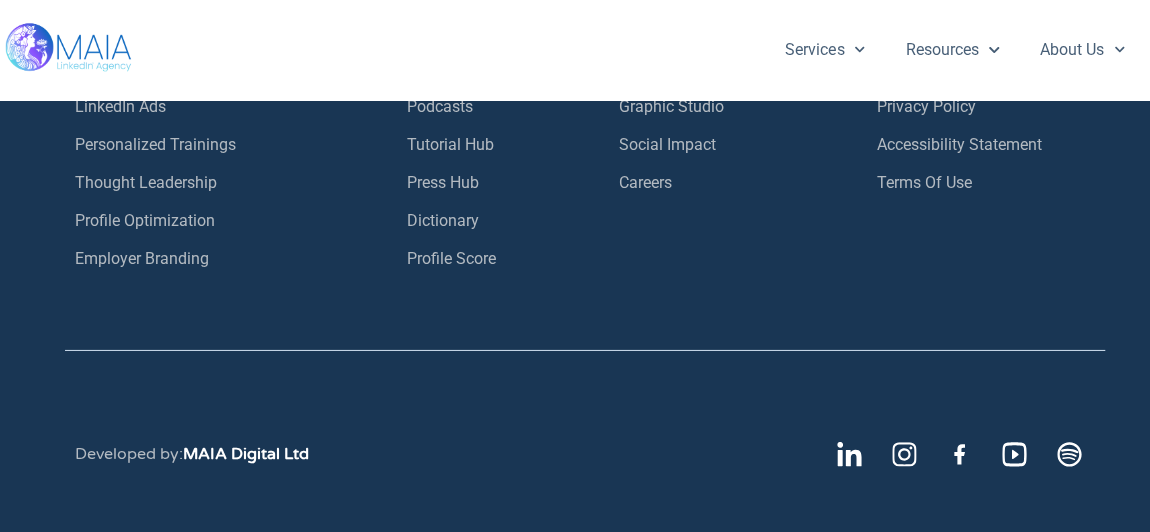 scroll, scrollTop: 3144, scrollLeft: 0, axis: vertical 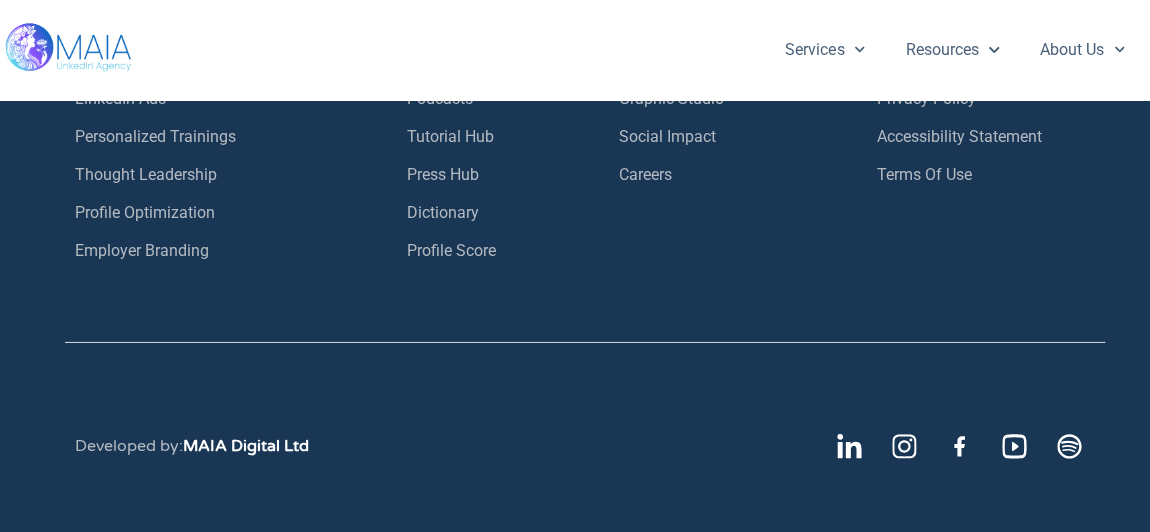 click on "Thought Leadership" at bounding box center [146, 175] 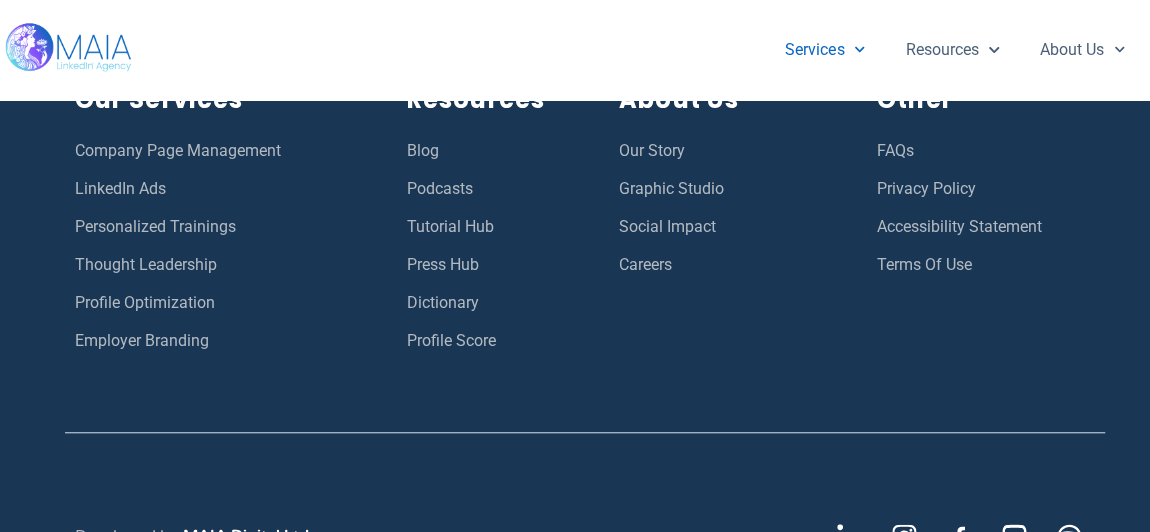 scroll, scrollTop: 2819, scrollLeft: 0, axis: vertical 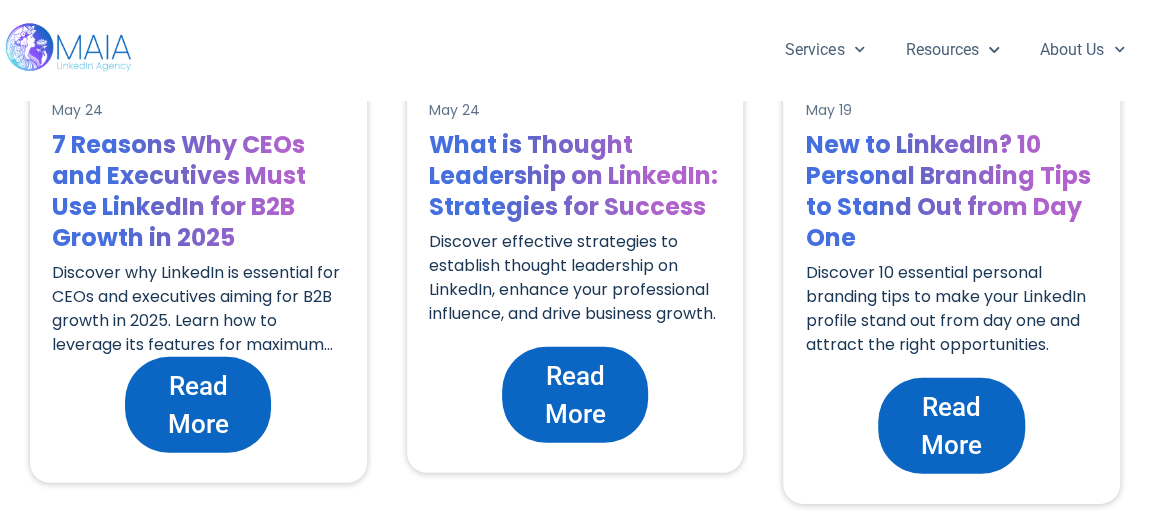 click on "Read More" 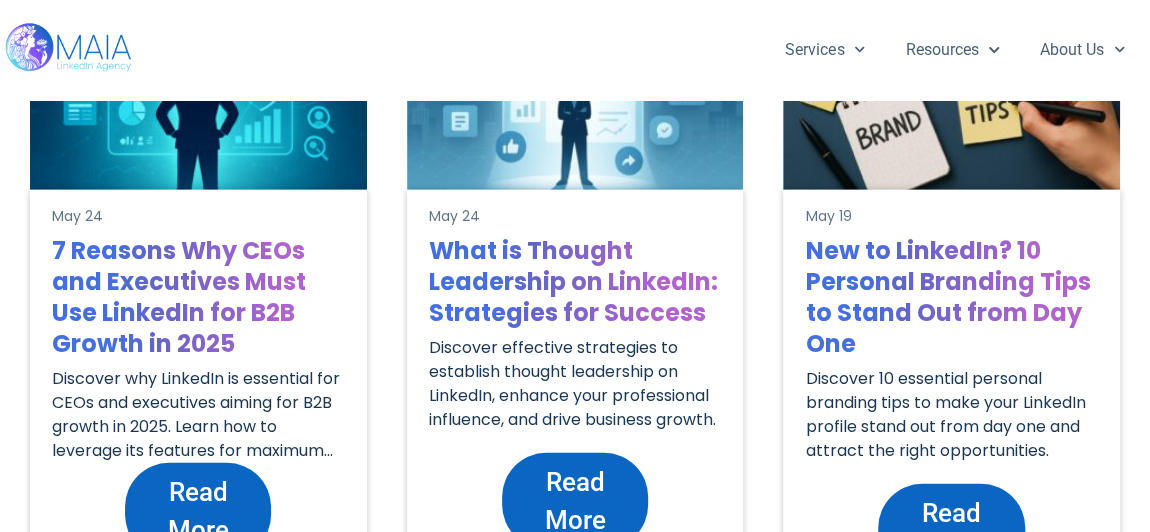 scroll, scrollTop: 474, scrollLeft: 0, axis: vertical 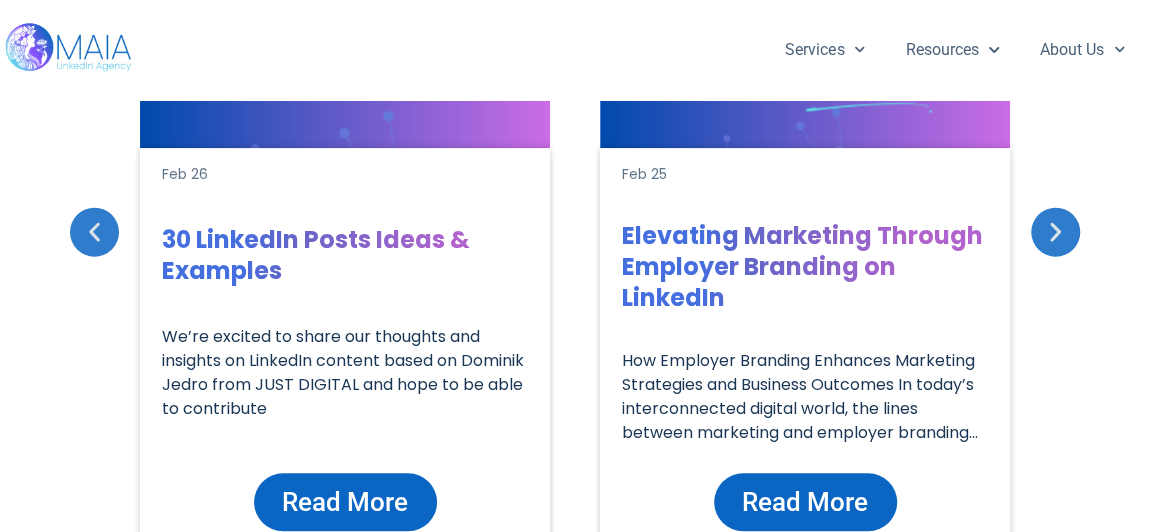 click on "Popular
Mar 15
Adjusting Privacy Settings on LinkedIn: Step-by-Step
If you’re like most people, you’ve spent countless hours on LinkedIn trying to improve your professional reputation, expand your network, and connect with more potential
Read More
Mar 15
How to Manage LinkedIn Invitations: Step-by-Step" at bounding box center (575, 289) 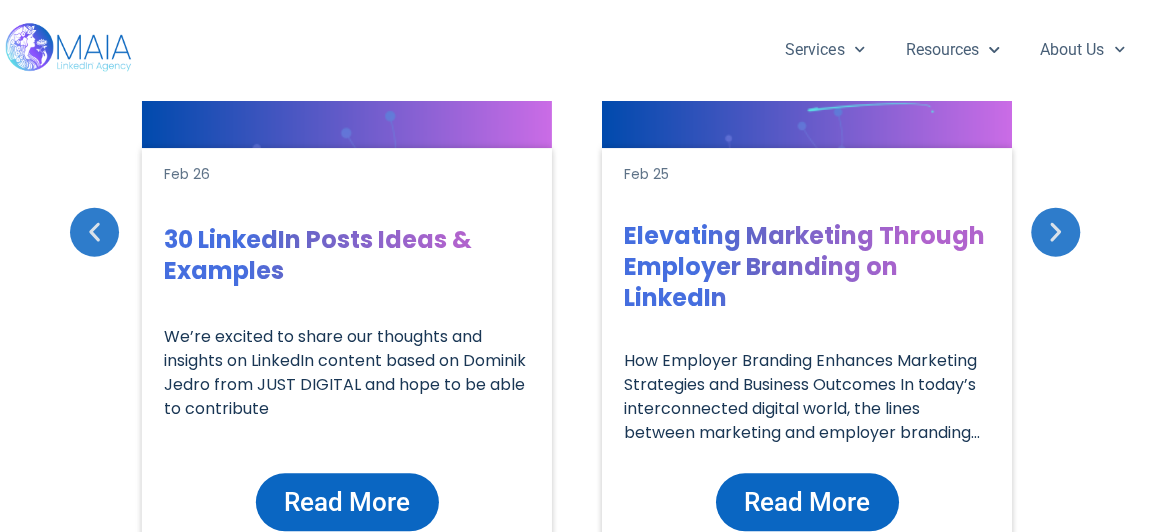 click on "Read More" at bounding box center (807, 502) 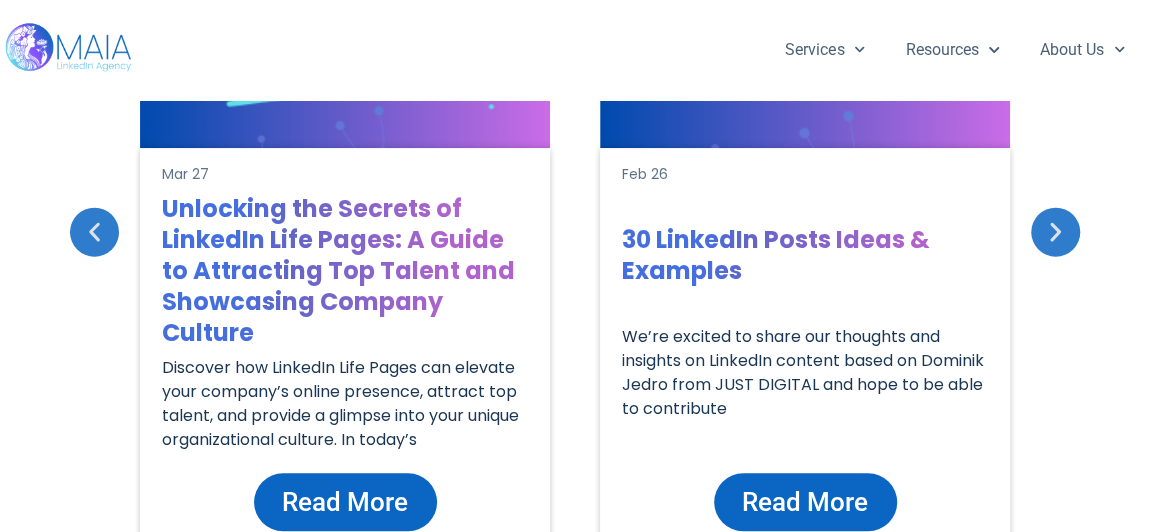 click on "Popular
Mar 15
Adjusting Privacy Settings on LinkedIn: Step-by-Step
If you’re like most people, you’ve spent countless hours on LinkedIn trying to improve your professional reputation, expand your network, and connect with more potential
Read More
Mar 15
How to Manage LinkedIn Invitations: Step-by-Step" at bounding box center [575, 289] 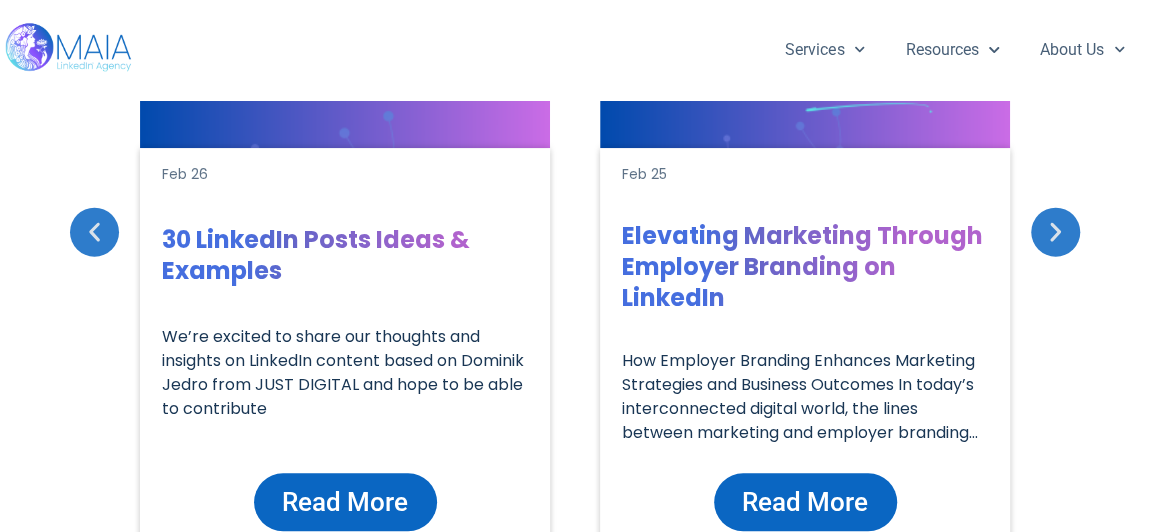 click on "Read More" at bounding box center [805, 502] 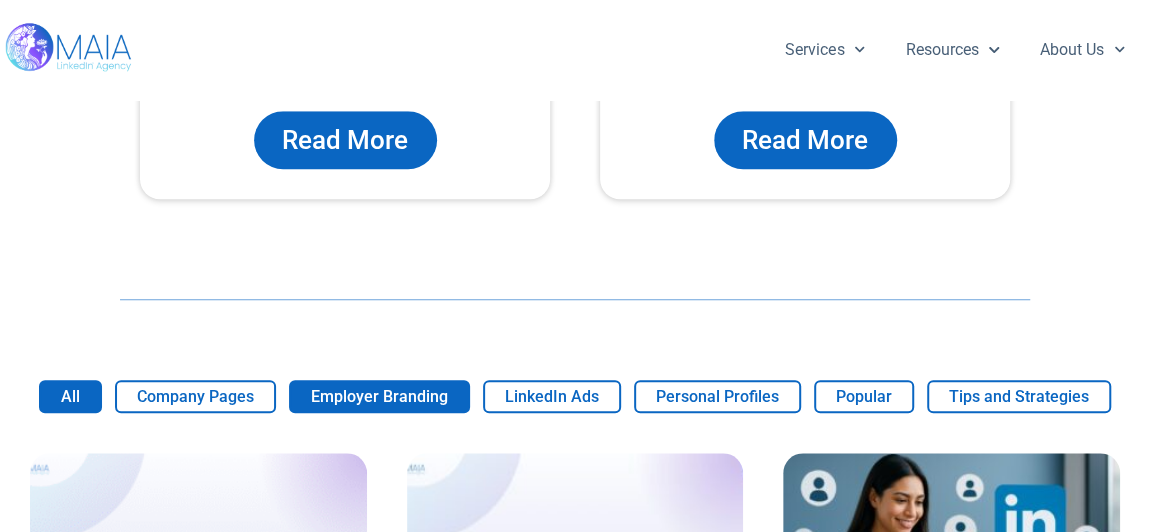 scroll, scrollTop: 838, scrollLeft: 0, axis: vertical 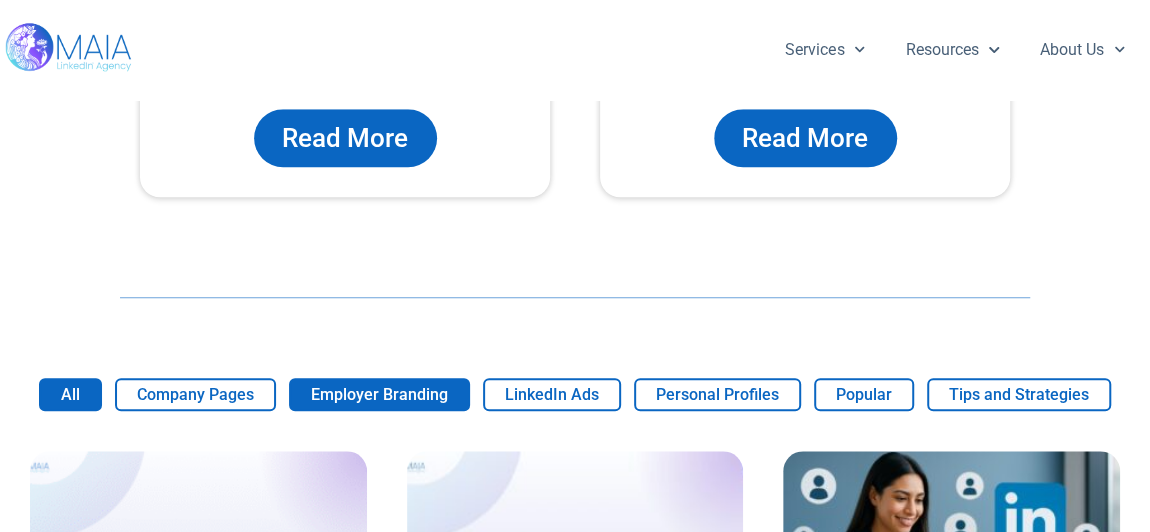 click on "Employer Branding" at bounding box center [379, 394] 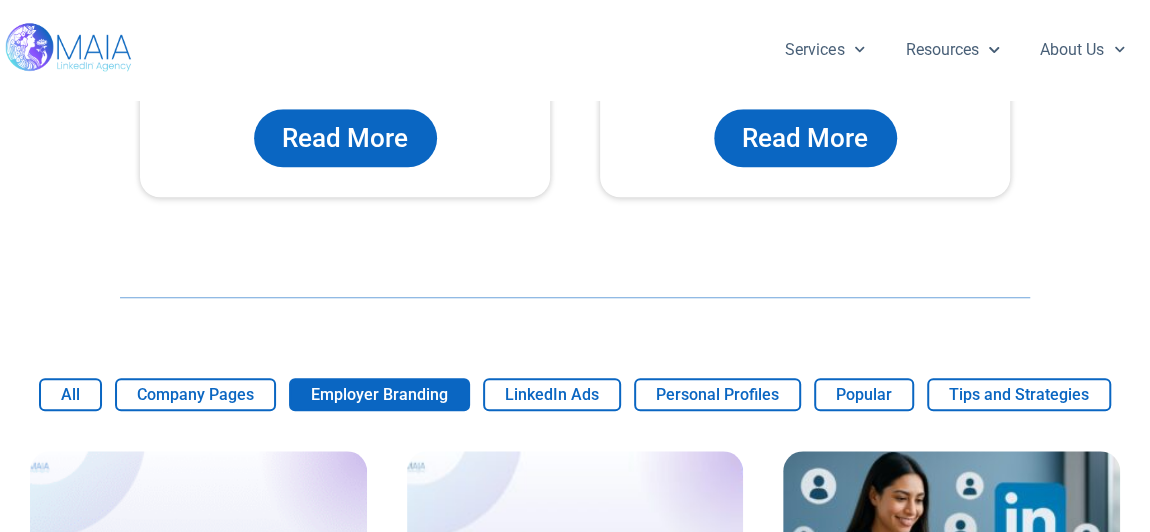 click on "Employer Branding" at bounding box center [379, 394] 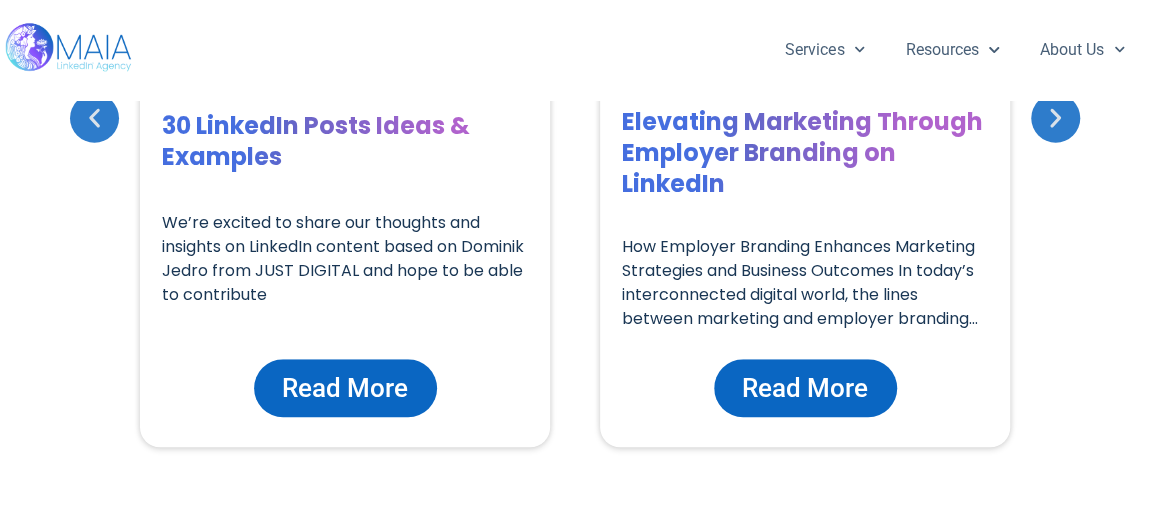 scroll, scrollTop: 565, scrollLeft: 0, axis: vertical 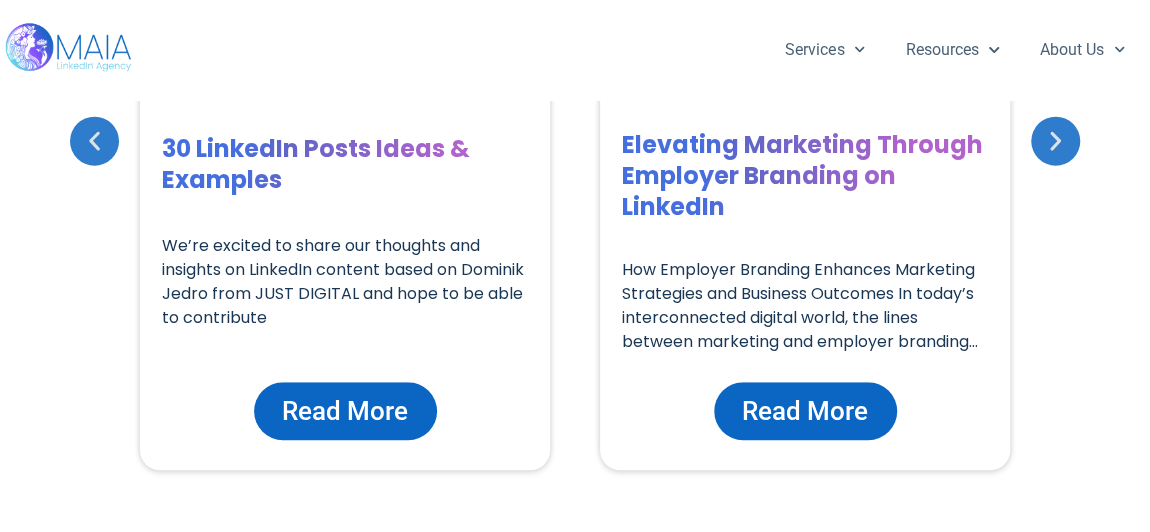 click on "Read More" at bounding box center (805, 411) 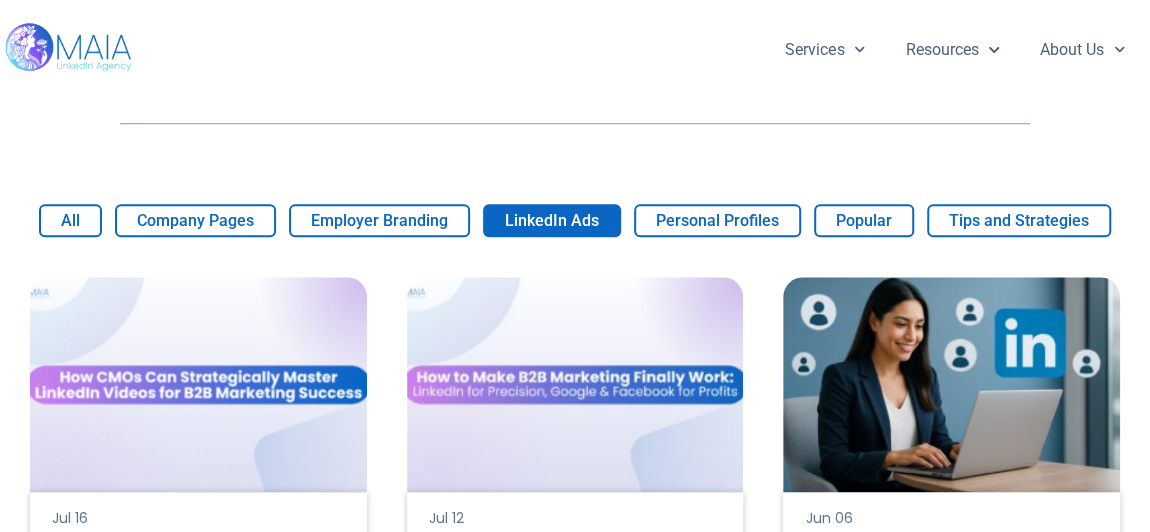 scroll, scrollTop: 1019, scrollLeft: 0, axis: vertical 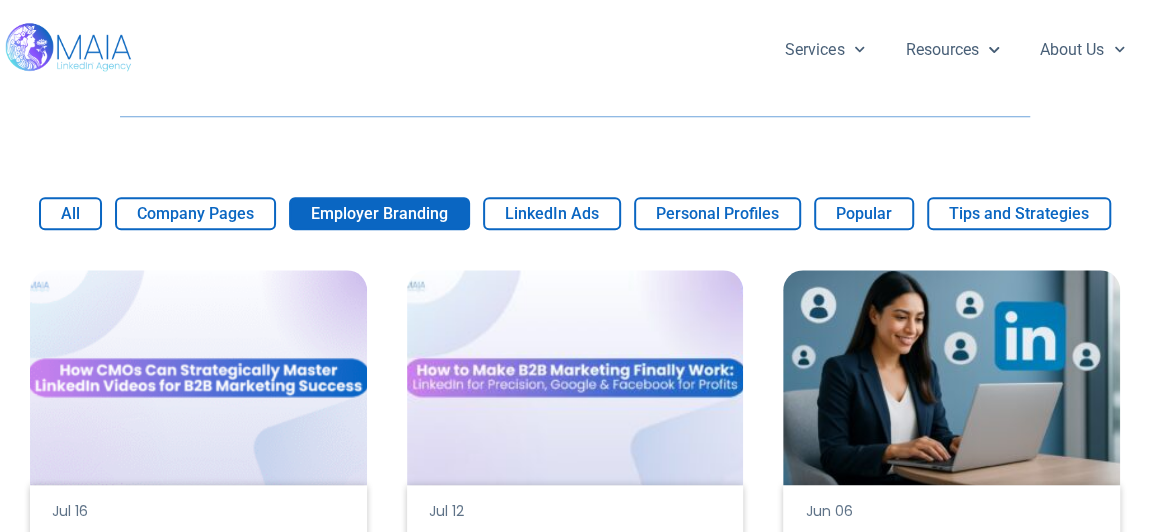click on "Employer Branding" at bounding box center [379, 213] 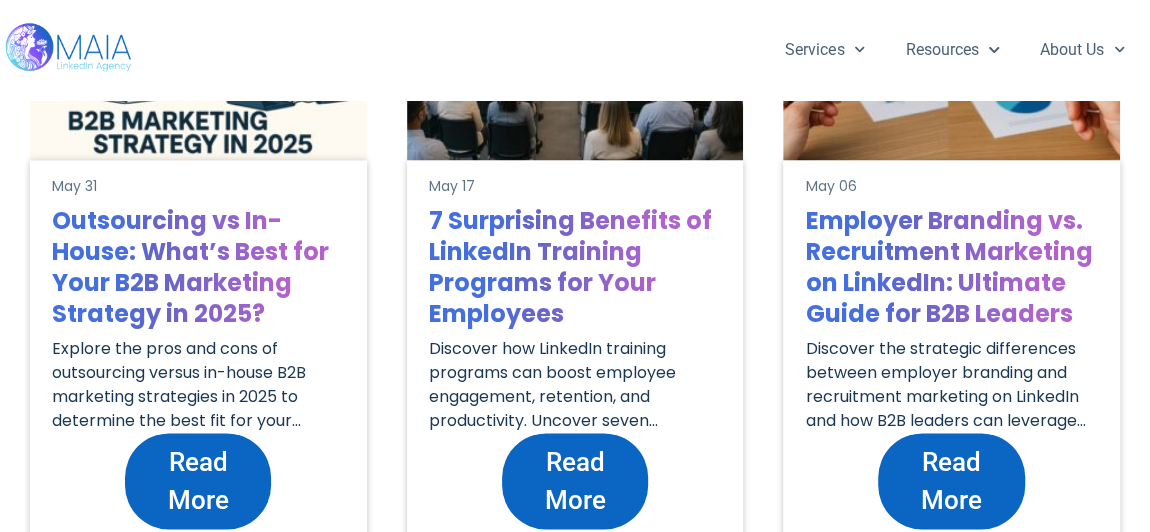 scroll, scrollTop: 1383, scrollLeft: 0, axis: vertical 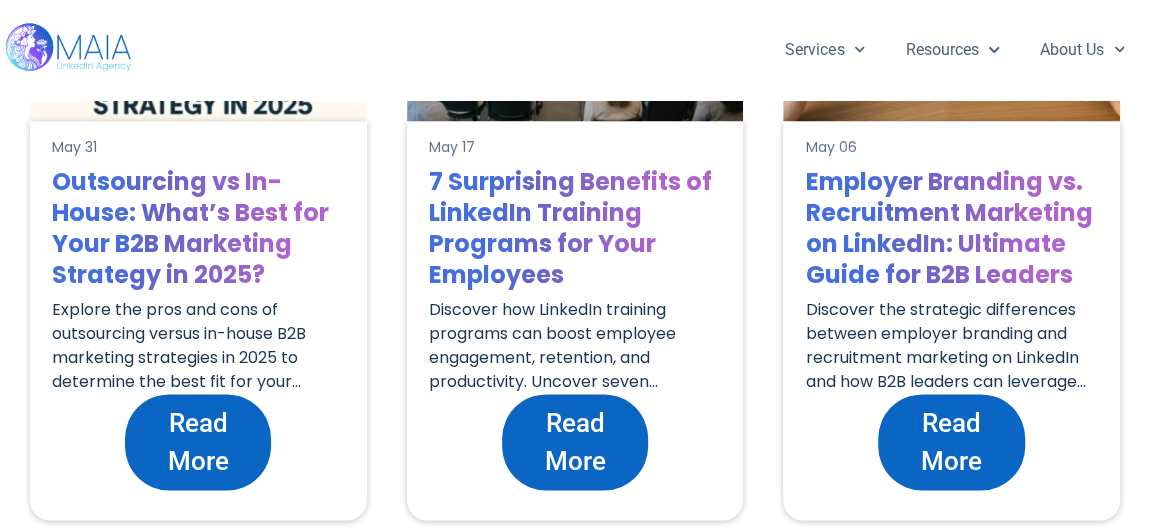 click on "Read More" 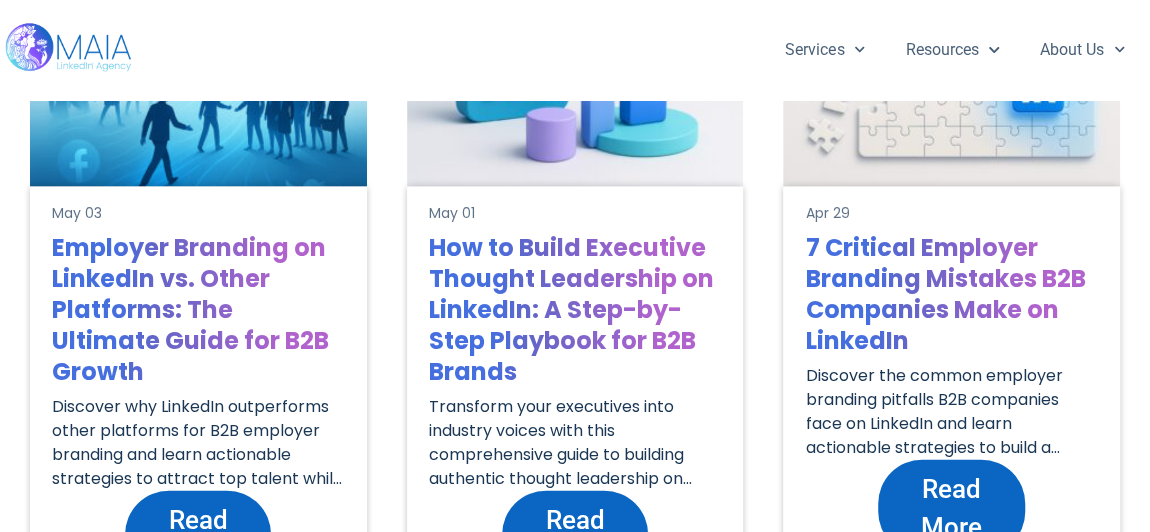 scroll, scrollTop: 2019, scrollLeft: 0, axis: vertical 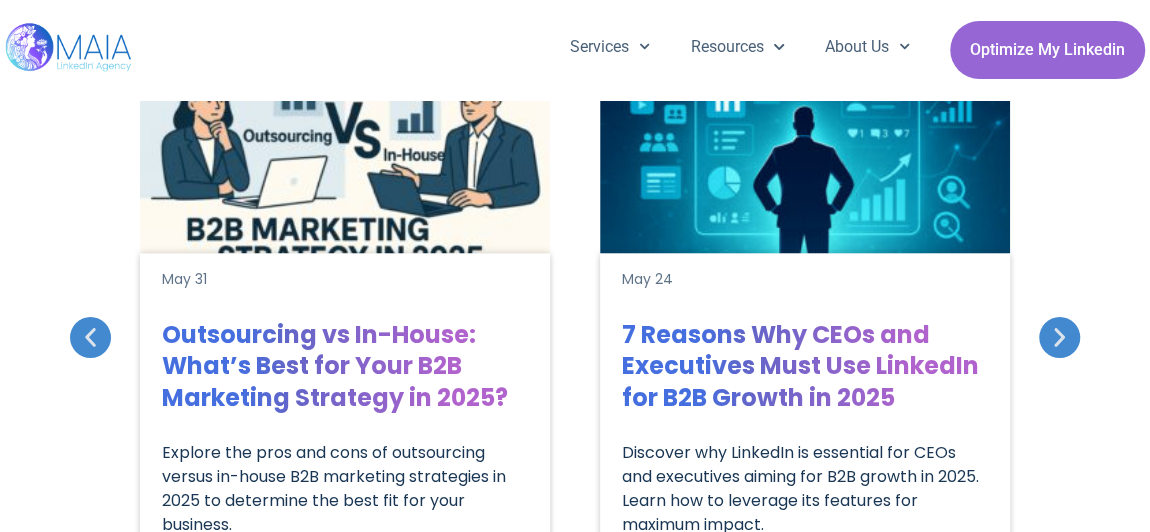 drag, startPoint x: 1132, startPoint y: 433, endPoint x: 1130, endPoint y: 420, distance: 13.152946 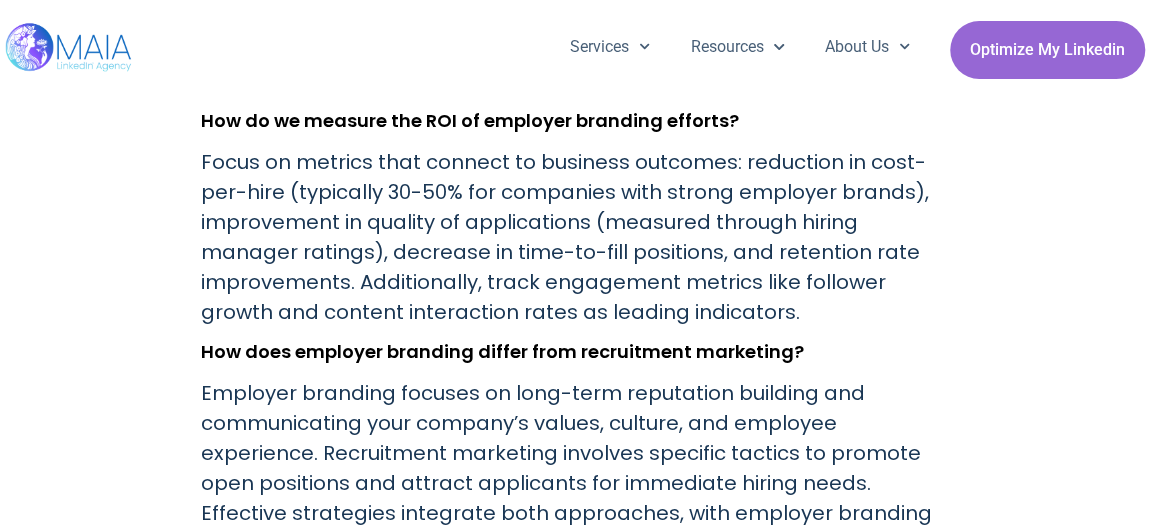 scroll, scrollTop: 8594, scrollLeft: 0, axis: vertical 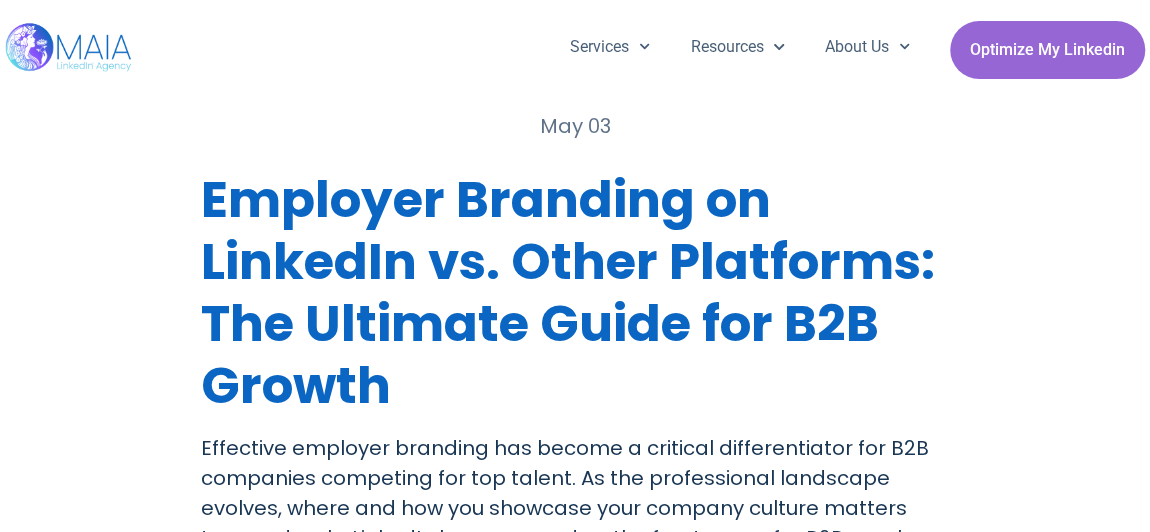 drag, startPoint x: 648, startPoint y: 333, endPoint x: 185, endPoint y: 203, distance: 480.90436 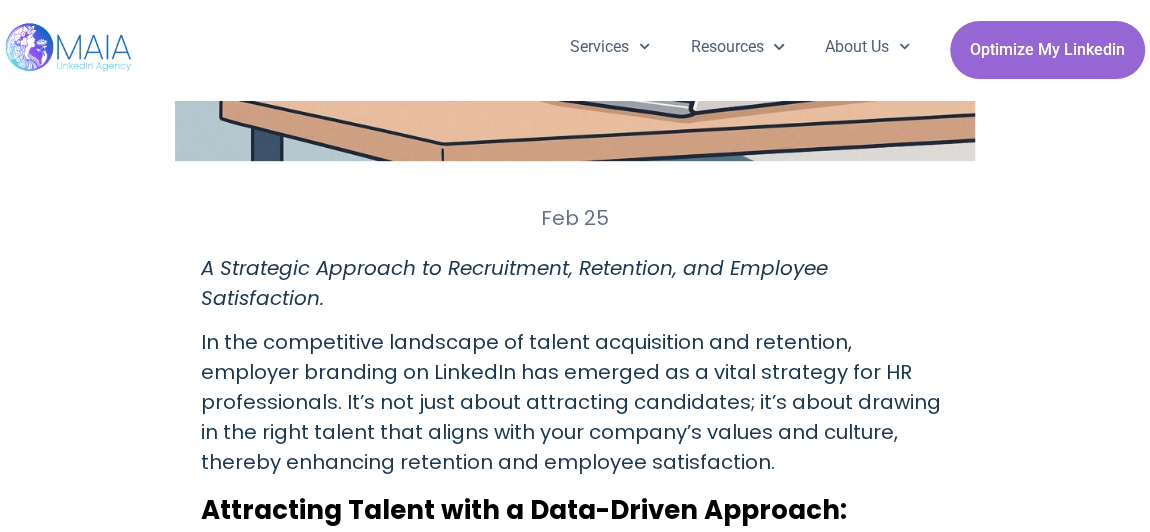 scroll, scrollTop: 454, scrollLeft: 0, axis: vertical 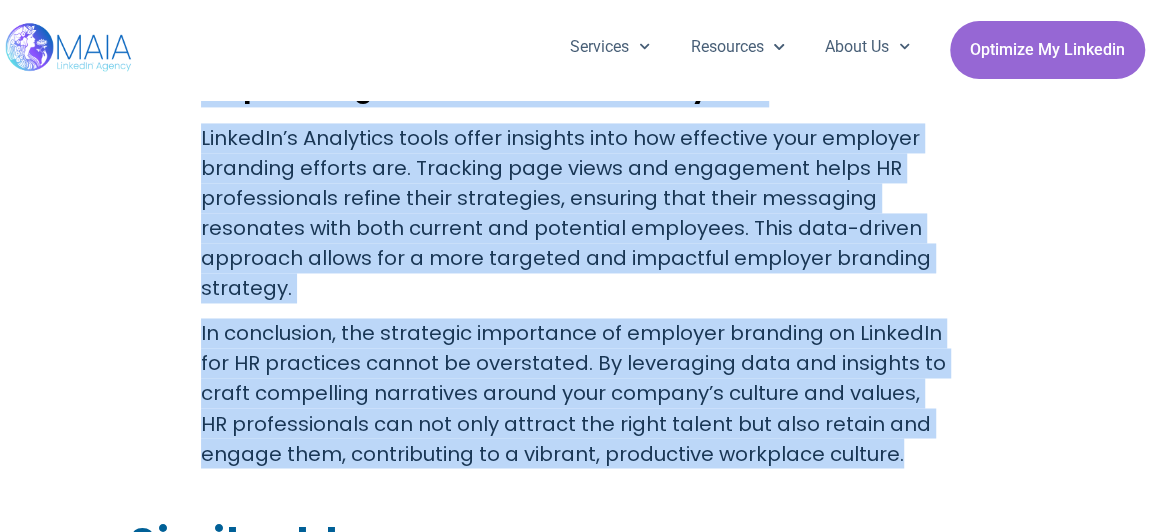 drag, startPoint x: 203, startPoint y: 283, endPoint x: 932, endPoint y: 422, distance: 742.1334 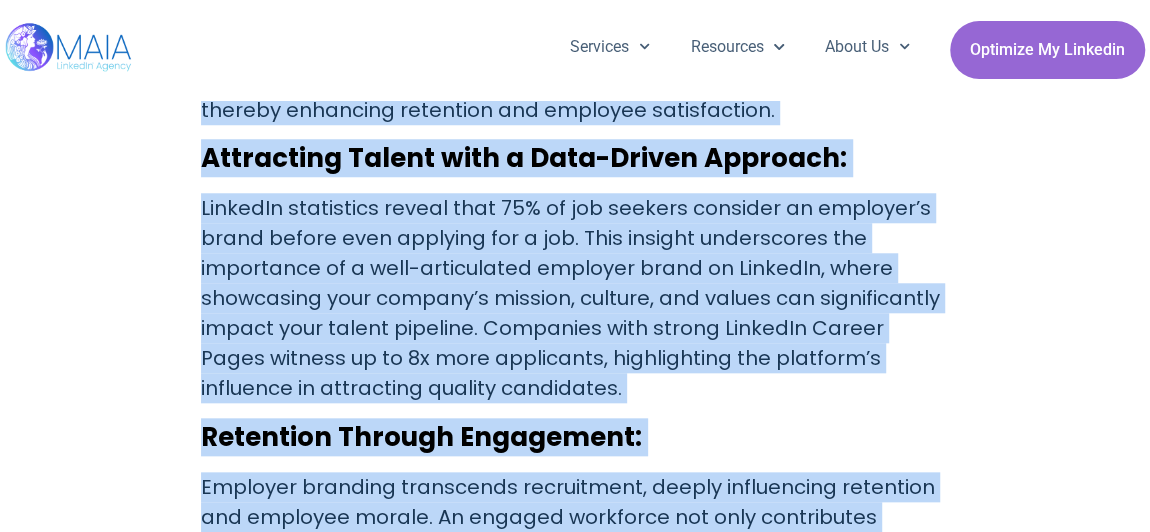 scroll, scrollTop: 673, scrollLeft: 0, axis: vertical 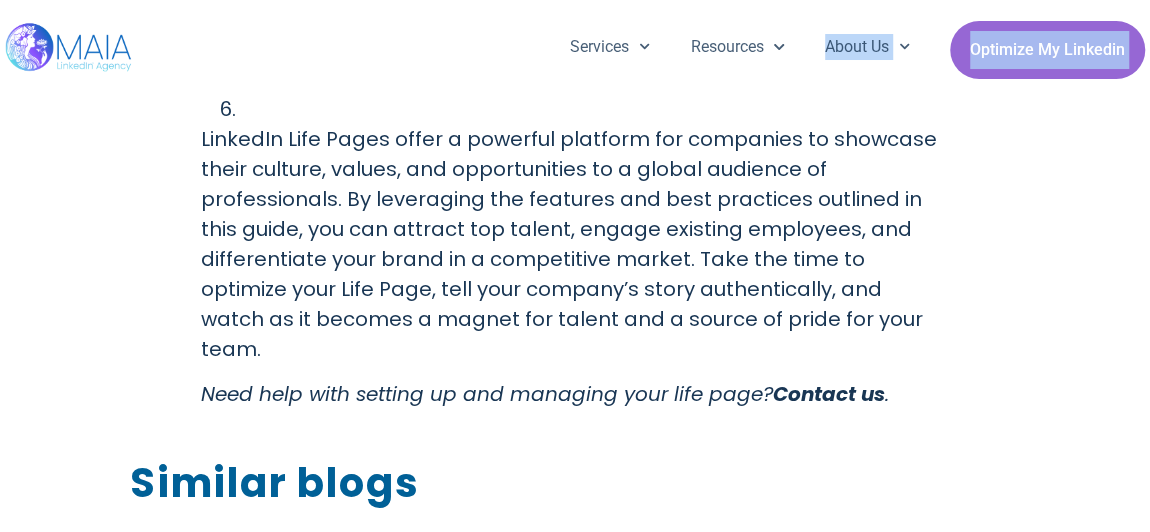 click on "Discover how LinkedIn Life Pages can elevate your company’s online presence, attract top talent, and provide a glimpse into your unique organizational culture.
In today’s competitive business landscape, attracting and retaining top talent is essential for sustained growth and success. With the rise of professional networking platforms like LinkedIn, companies have a powerful tool at their disposal to showcase their culture, values, and opportunities: LinkedIn Life Pages. In this comprehensive guide, we’ll explore the benefits of LinkedIn Life Pages and provide actionable tips for setting up and optimizing your company’s page to attract the best candidates and engage existing employees.
Why LinkedIn Life Pages Matter
Setting Up Your LinkedIn Life Page for Success
Creating a compelling LinkedIn Life Page requires careful planning and execution. Here are key steps to set up your page for maximum impact:" at bounding box center (575, -976) 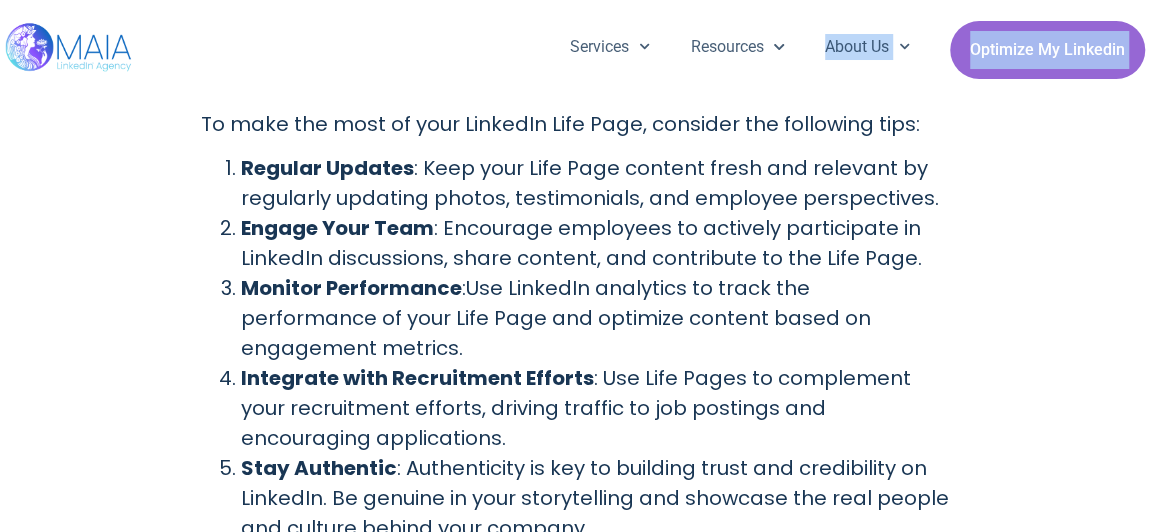 scroll, scrollTop: 2641, scrollLeft: 0, axis: vertical 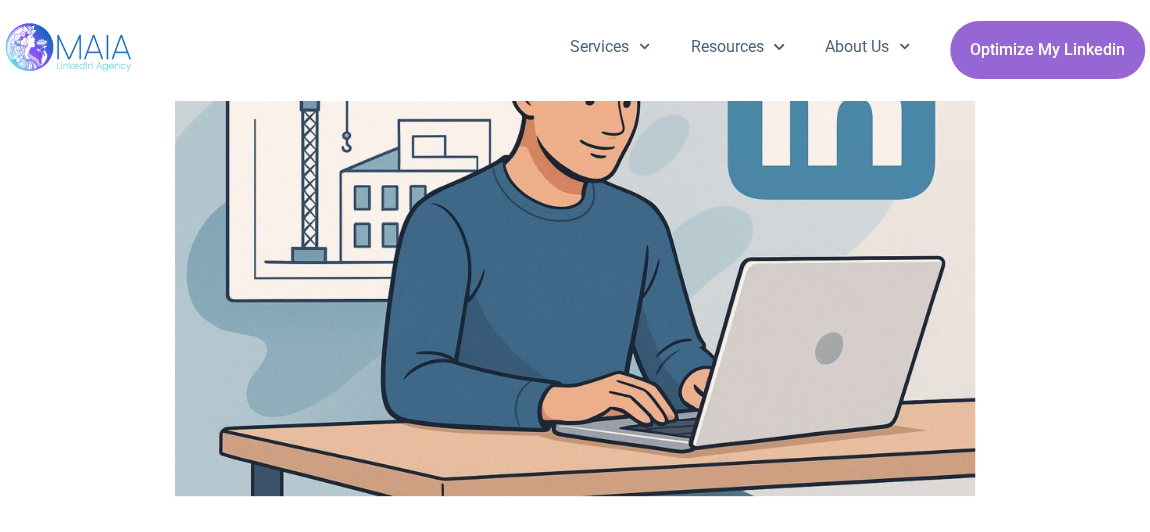 drag, startPoint x: 536, startPoint y: 234, endPoint x: 260, endPoint y: -64, distance: 406.1773 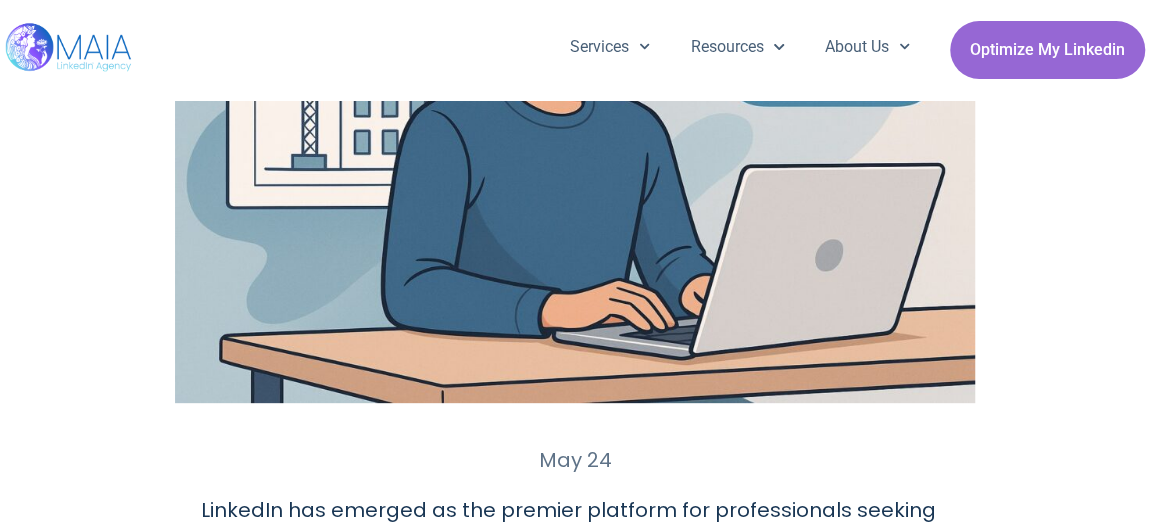 scroll, scrollTop: 449, scrollLeft: 0, axis: vertical 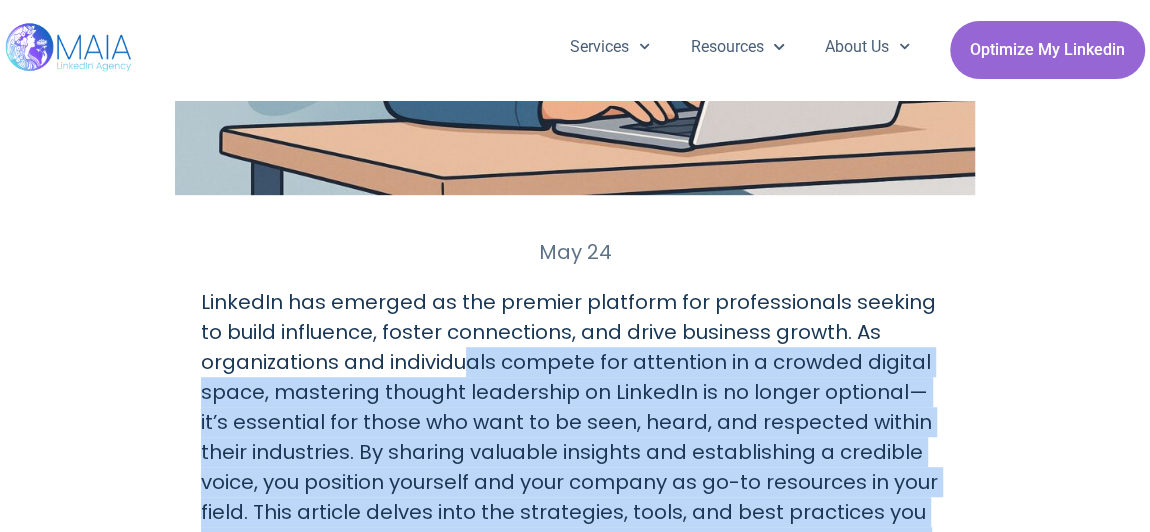 click on "May 24
LinkedIn has emerged as the premier platform for professionals seeking to build influence, foster connections, and drive business growth. As organizations and individuals compete for attention in a crowded digital space, mastering thought leadership on LinkedIn is no longer optional—it’s essential for those who want to be seen, heard, and respected within their industries. By sharing valuable insights and establishing a credible voice, you position yourself and your company as go-to resources in your field. This article delves into the strategies, tools, and best practices you need to become a thought leader on LinkedIn, helping you leverage the platform for measurable B2B marketing success.
What is Thought Leadership on LinkedIn: Strategies for Success
Introduction
Understanding Thought Leadership on LinkedIn
Expertise:
Originality:" at bounding box center [575, 4764] 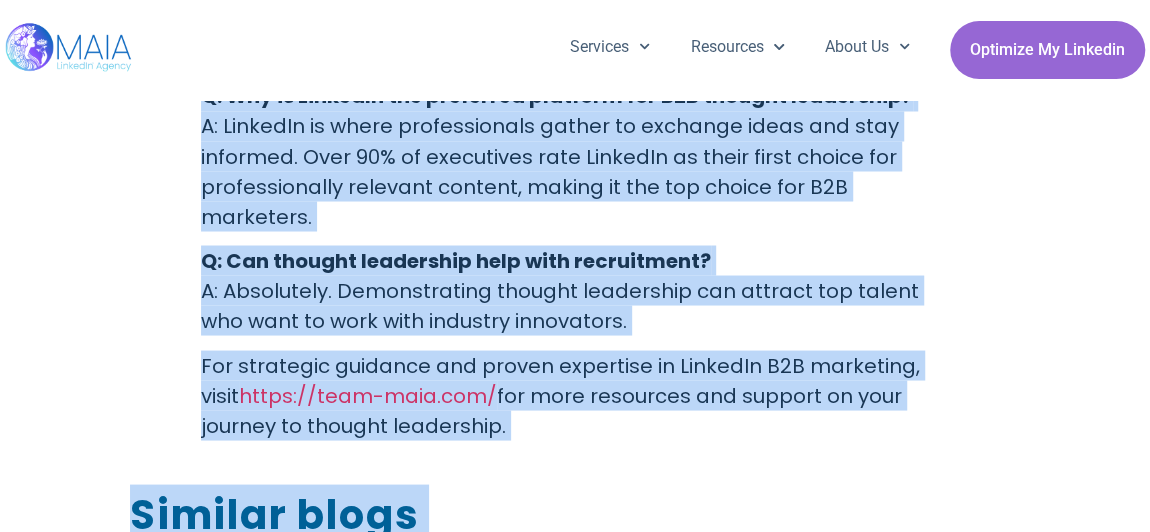 scroll, scrollTop: 9362, scrollLeft: 0, axis: vertical 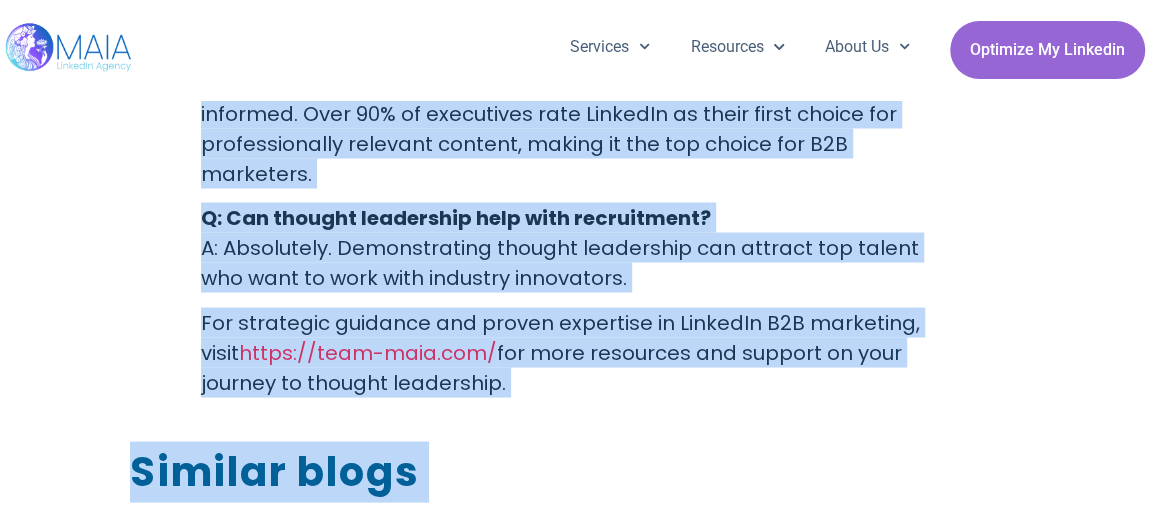 drag, startPoint x: 203, startPoint y: 295, endPoint x: 923, endPoint y: 220, distance: 723.8957 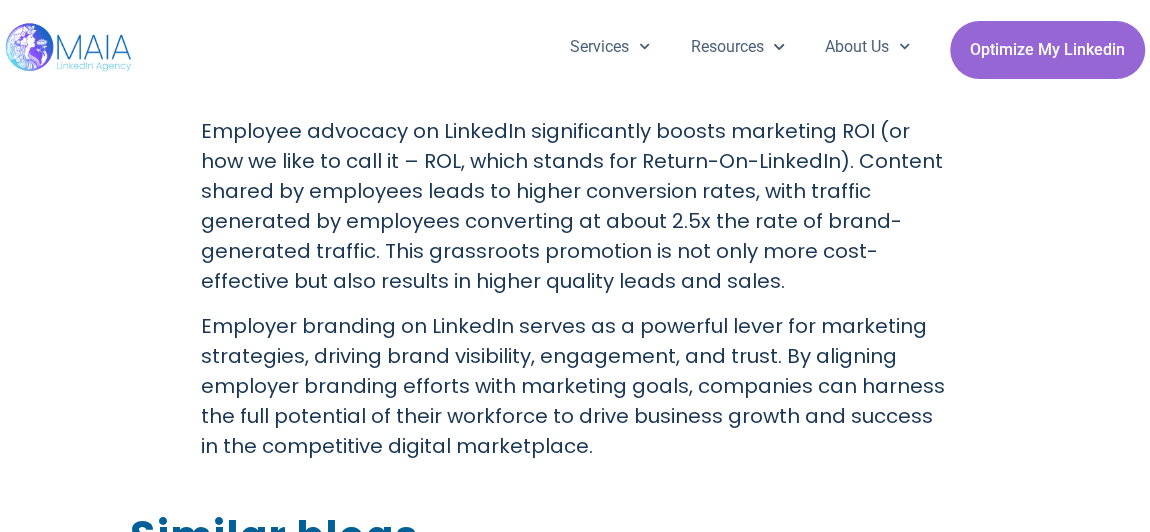 scroll, scrollTop: 1363, scrollLeft: 0, axis: vertical 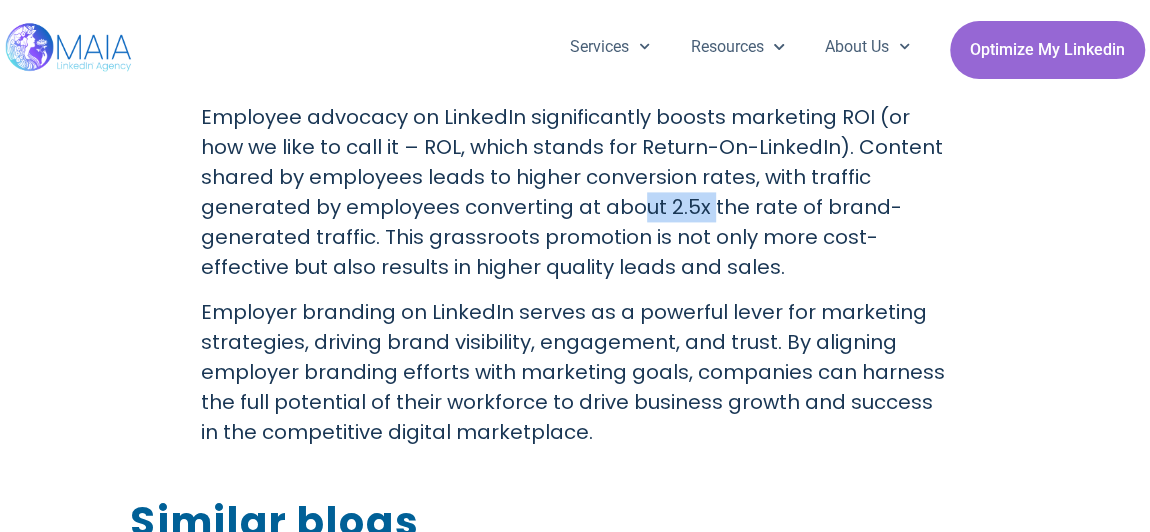 drag, startPoint x: 688, startPoint y: 206, endPoint x: 642, endPoint y: 205, distance: 46.010868 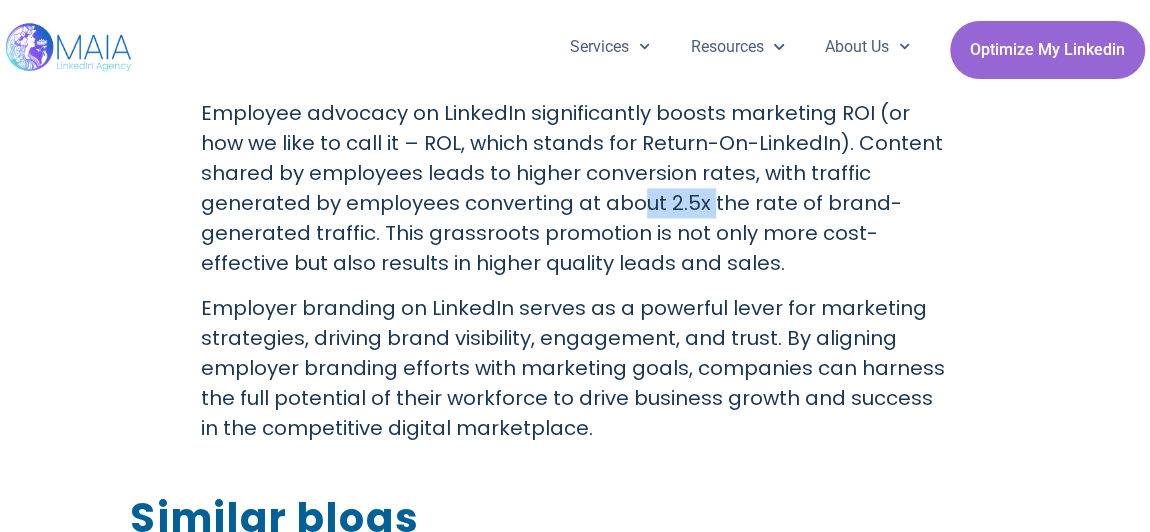scroll, scrollTop: 1363, scrollLeft: 0, axis: vertical 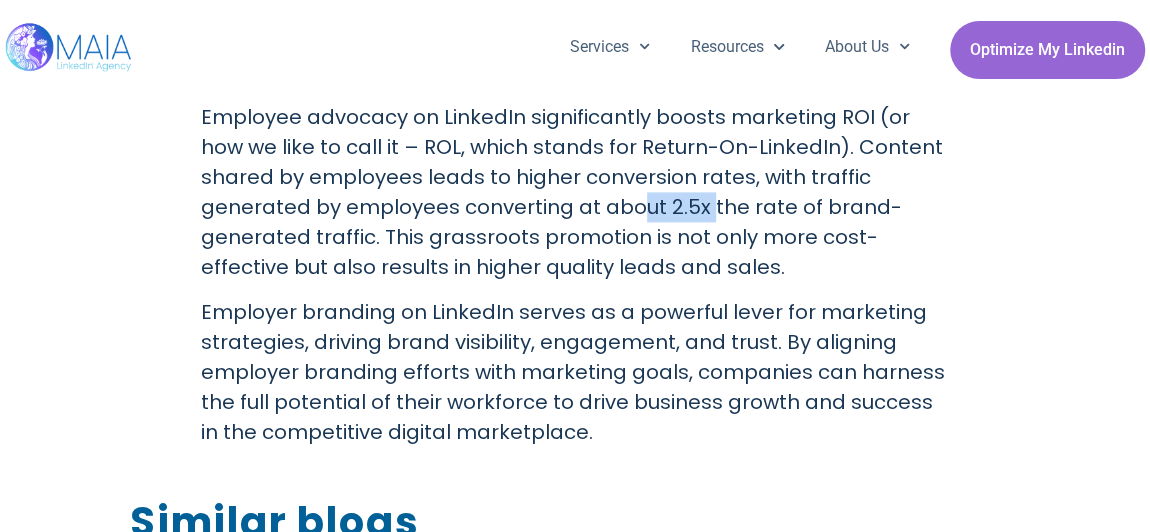 click on "Employee advocacy on LinkedIn significantly boosts marketing ROI (or how we like to call it – ROL, which stands for Return-On-LinkedIn). Content shared by employees leads to higher conversion rates, with traffic generated by employees converting at about 2.5x the rate of brand-generated traffic. This grassroots promotion is not only more cost-effective but also results in higher quality leads and sales." at bounding box center [575, 192] 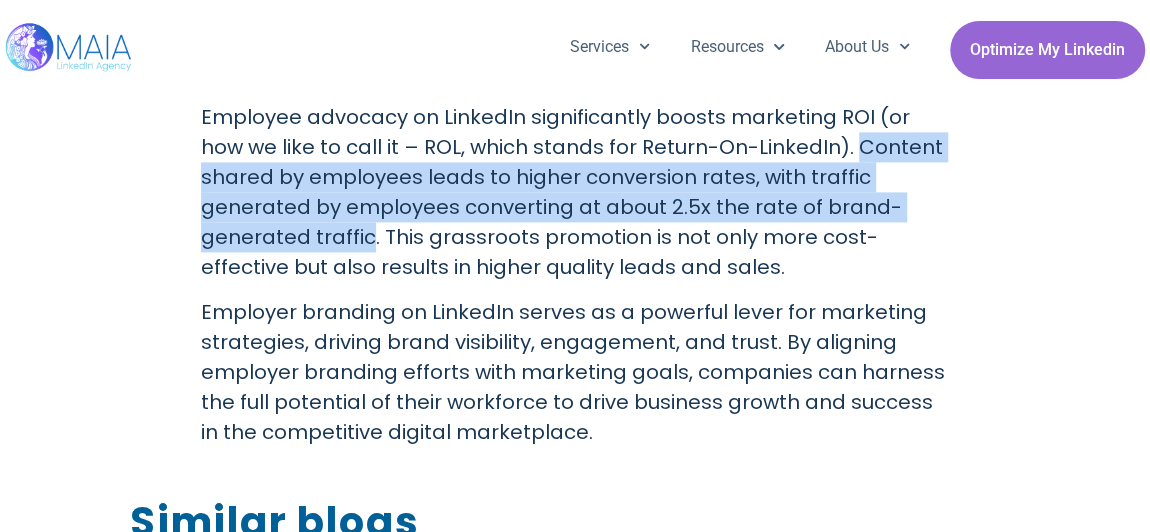 drag, startPoint x: 804, startPoint y: 143, endPoint x: 365, endPoint y: 226, distance: 446.77734 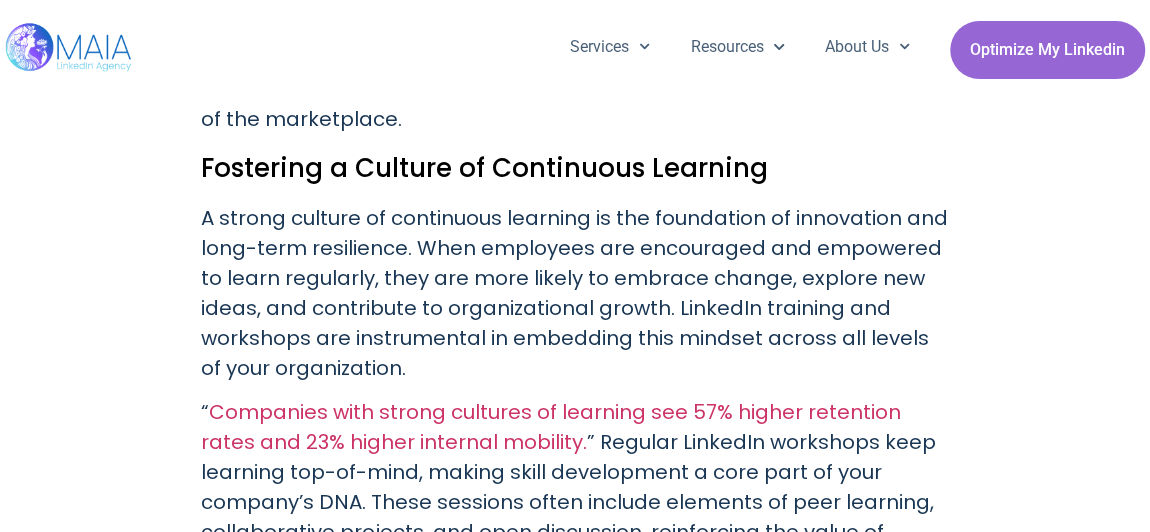 scroll, scrollTop: 5659, scrollLeft: 0, axis: vertical 